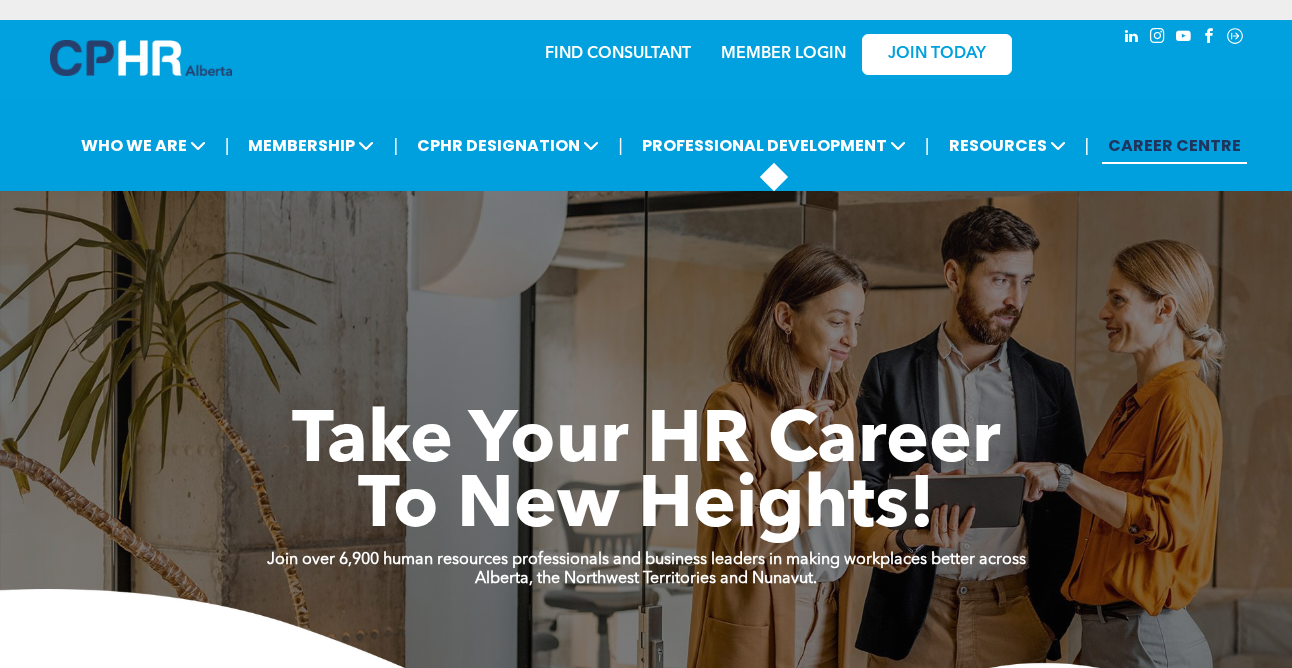 scroll, scrollTop: 0, scrollLeft: 0, axis: both 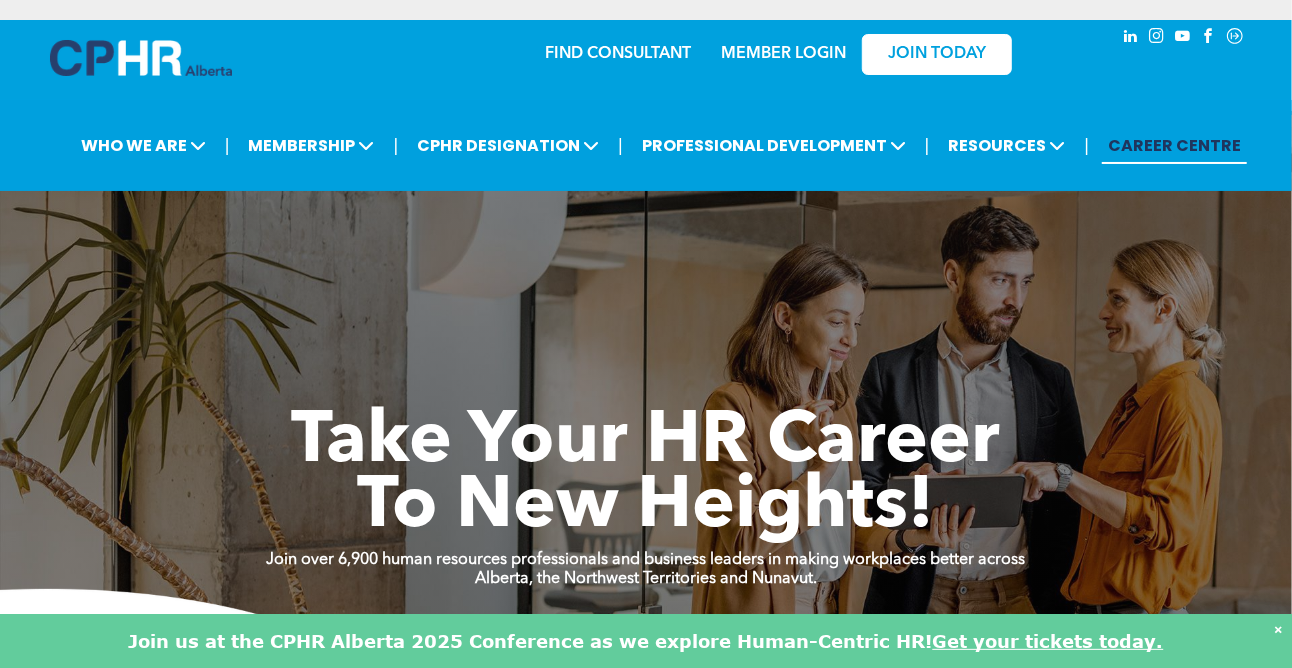 click on "MEMBER LOGIN" at bounding box center [783, 54] 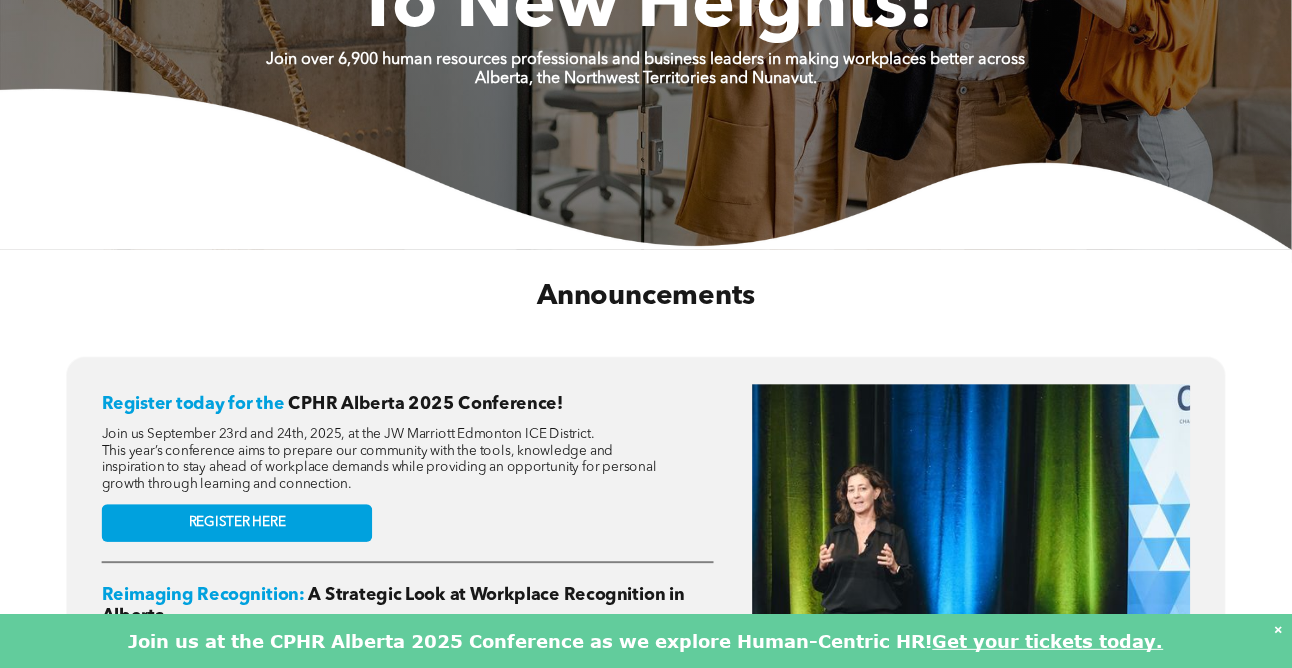 scroll, scrollTop: 800, scrollLeft: 0, axis: vertical 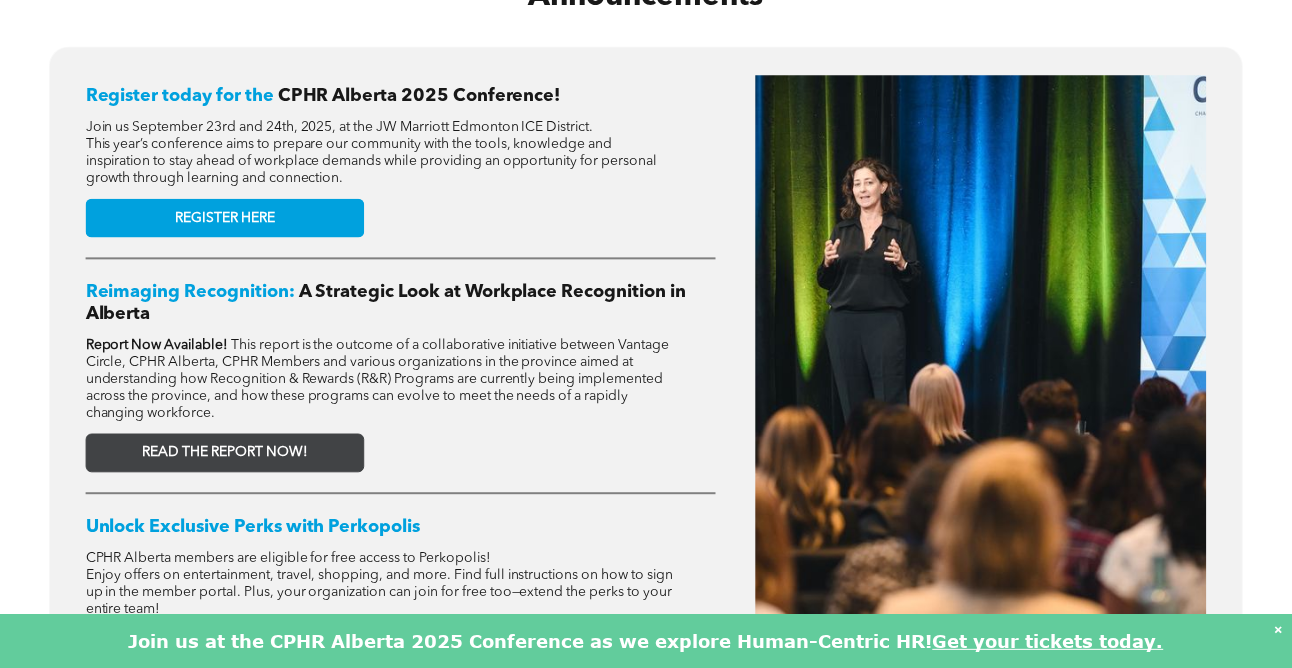 click on "READ THE REPORT NOW!" at bounding box center [225, 453] 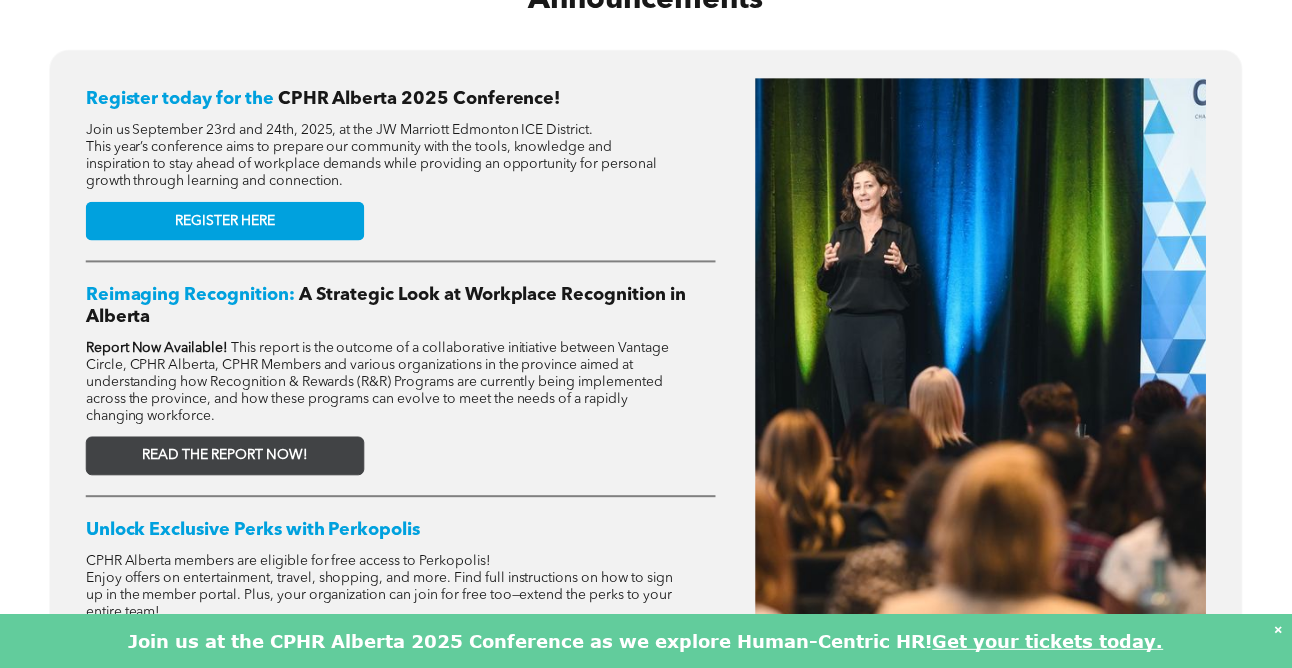 click on "READ THE REPORT NOW!" at bounding box center [224, 456] 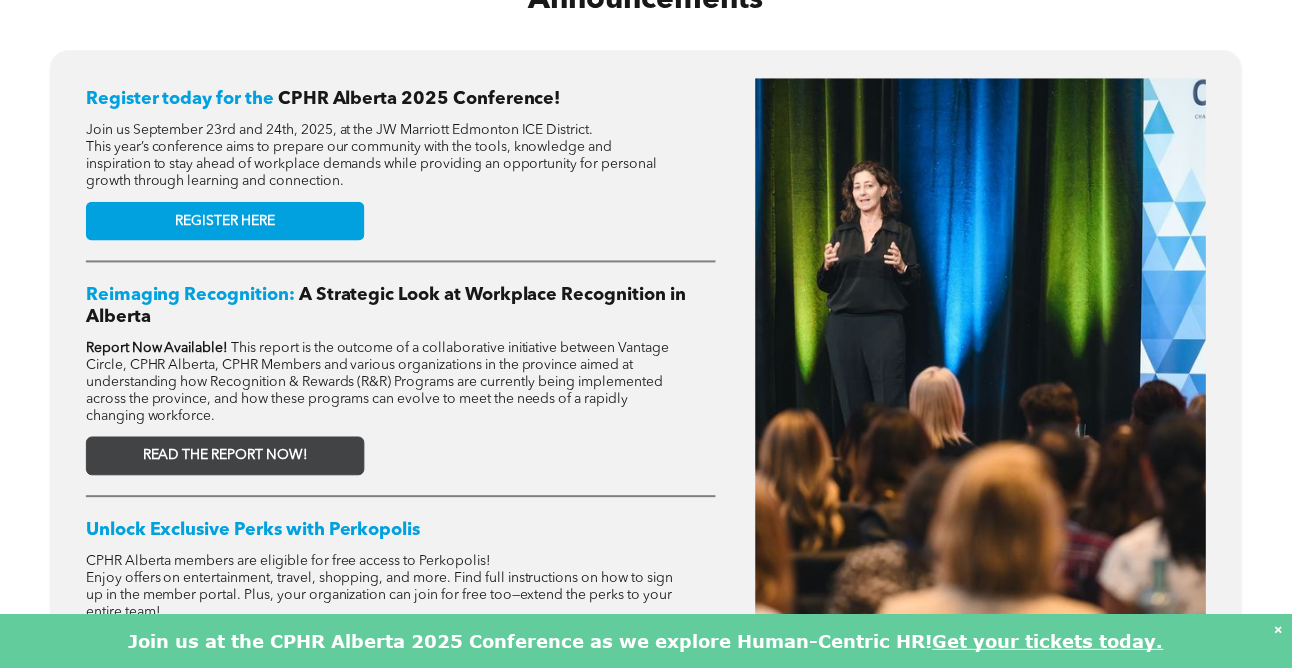 scroll, scrollTop: 794, scrollLeft: 0, axis: vertical 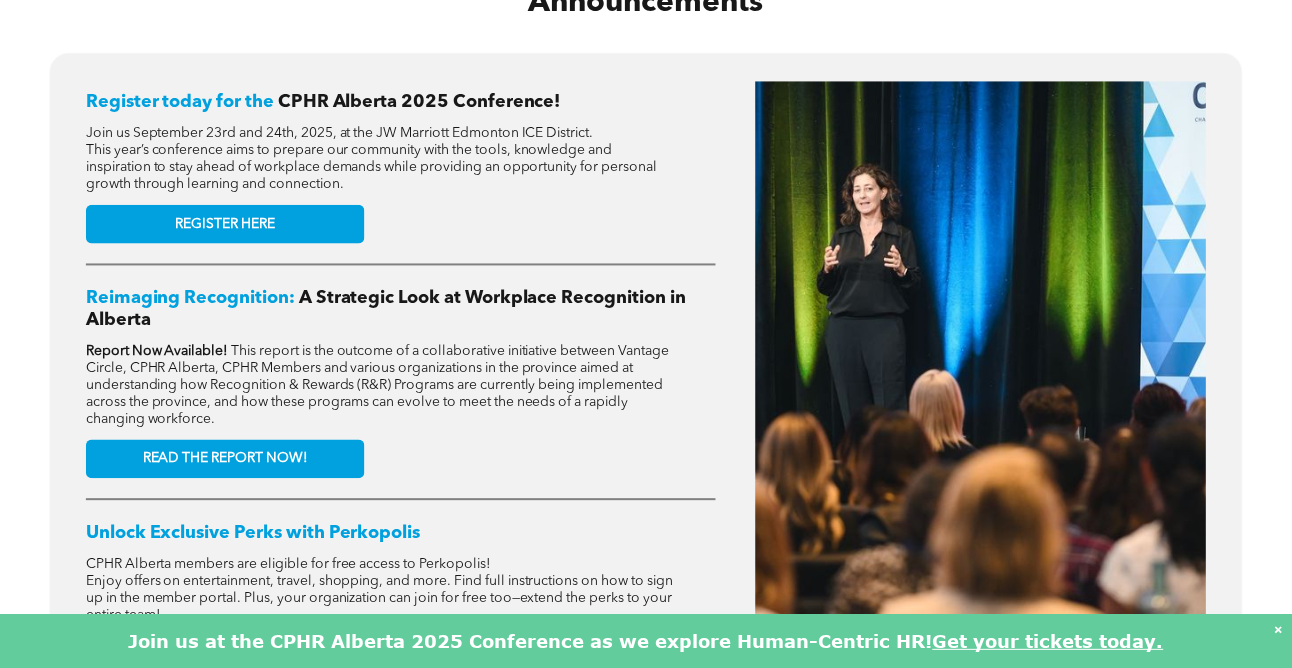 click on "Reimaging Recognition:" at bounding box center (190, 299) 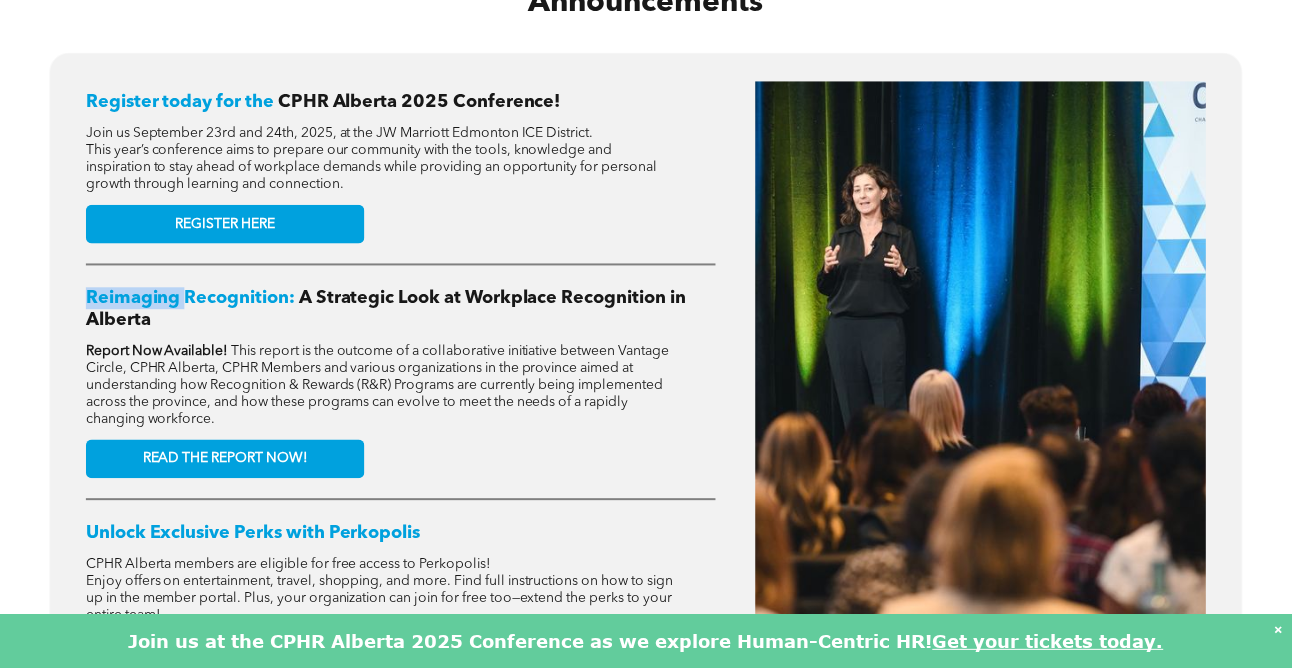 click on "Reimaging Recognition:" at bounding box center (190, 299) 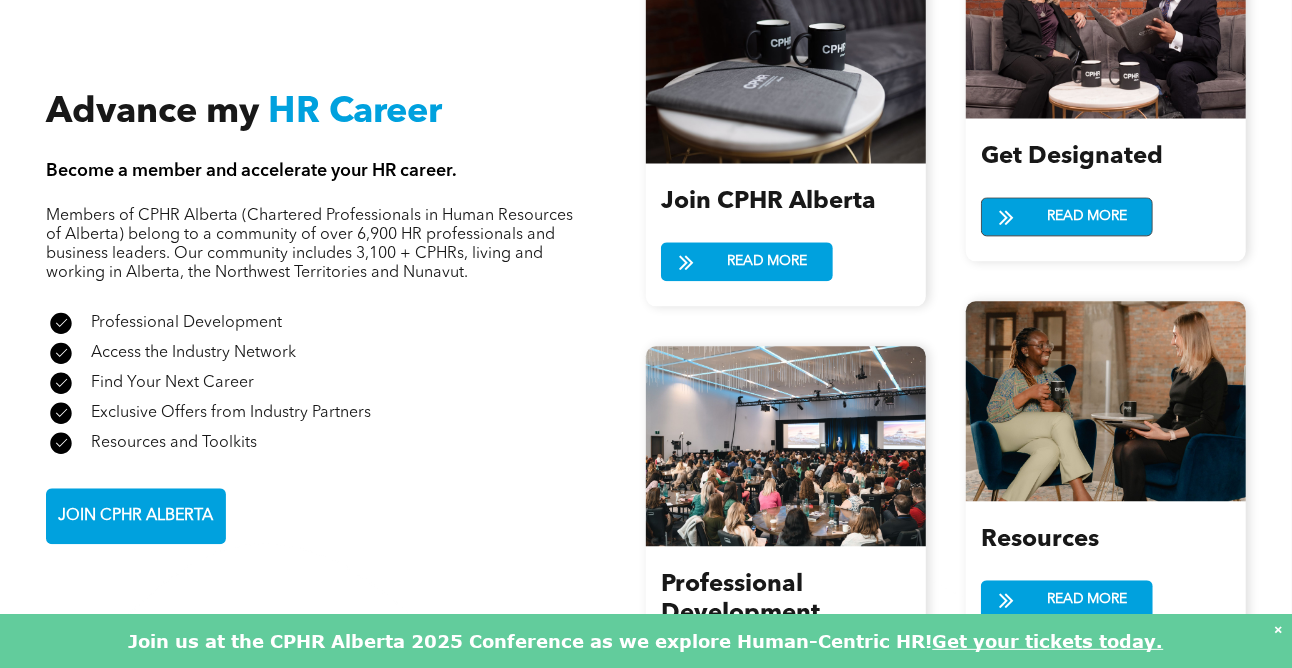 scroll, scrollTop: 2294, scrollLeft: 0, axis: vertical 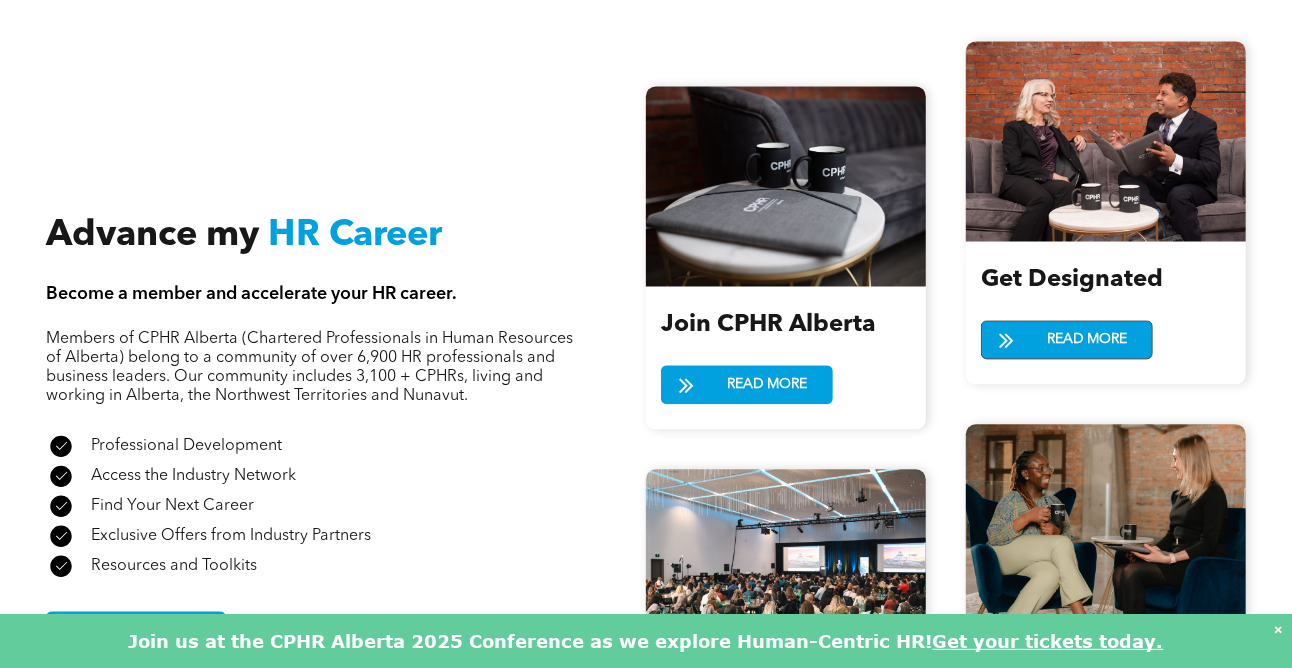 click on "READ MORE" at bounding box center [1087, 339] 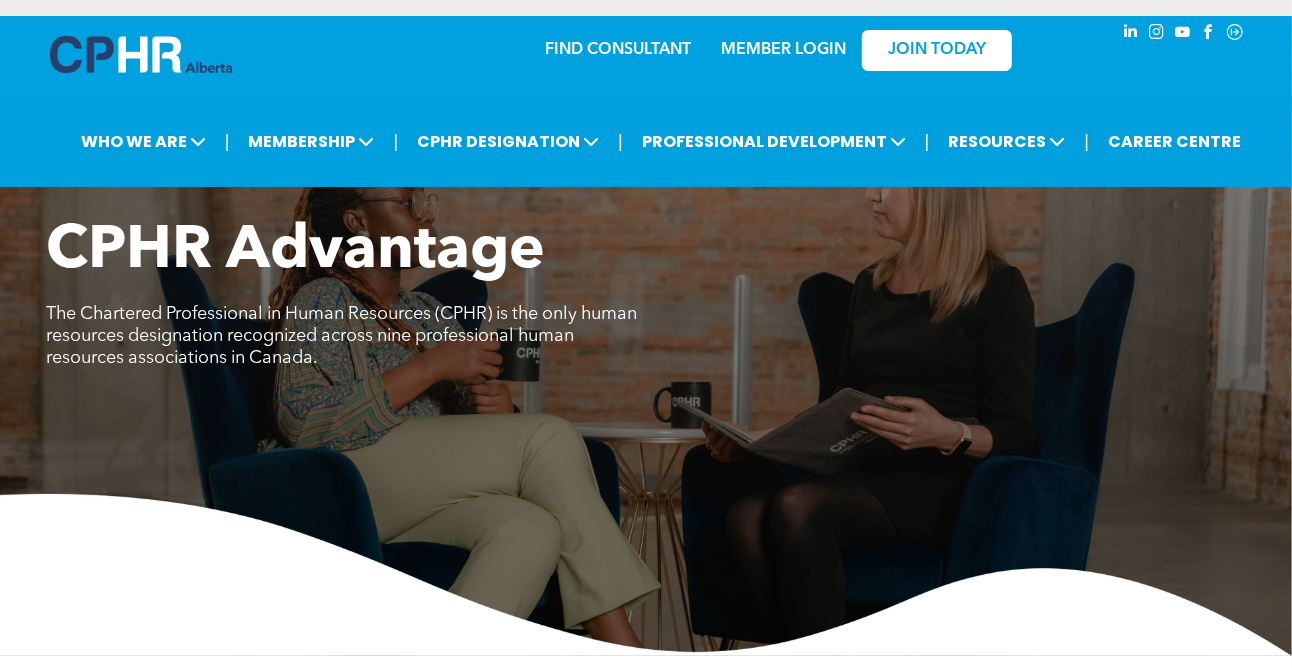 scroll, scrollTop: 0, scrollLeft: 0, axis: both 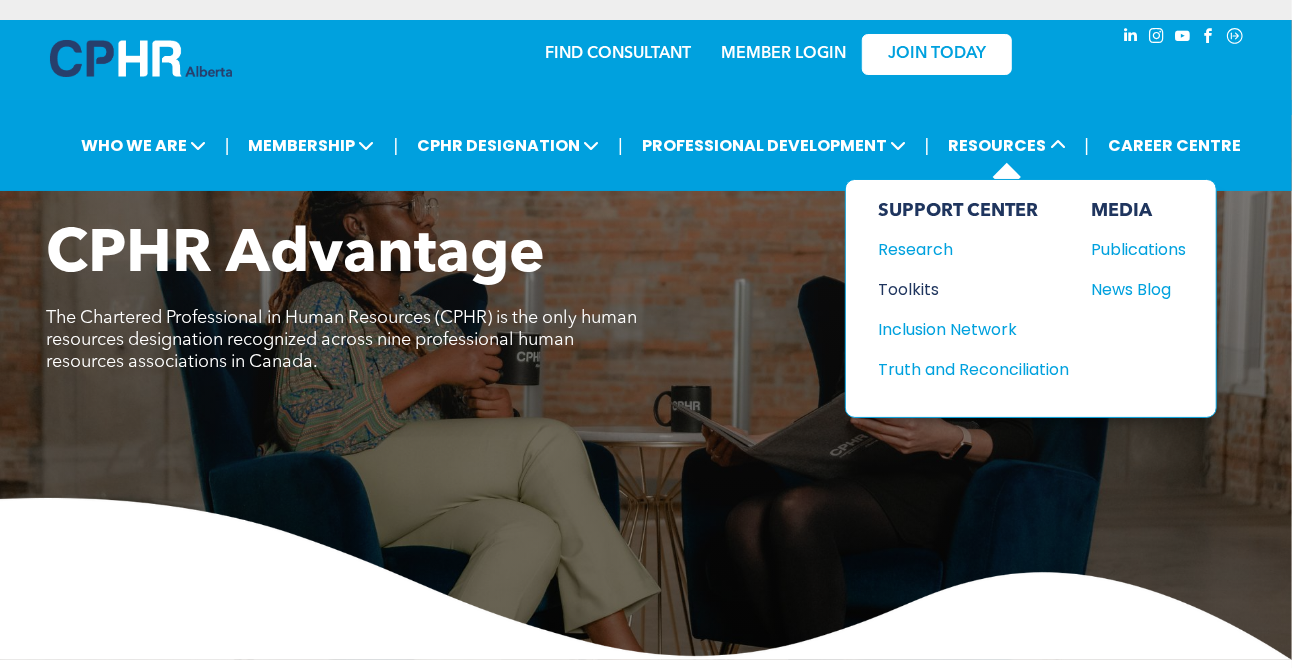 click on "Toolkits" at bounding box center [964, 289] 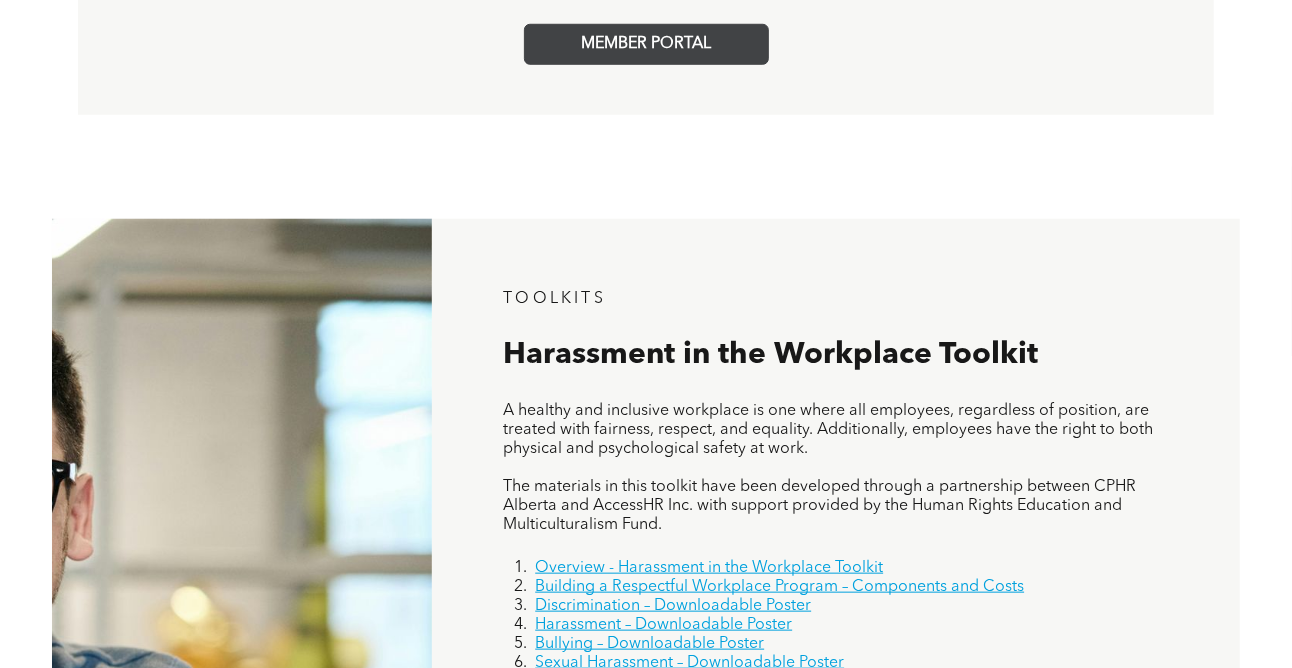 scroll, scrollTop: 1200, scrollLeft: 0, axis: vertical 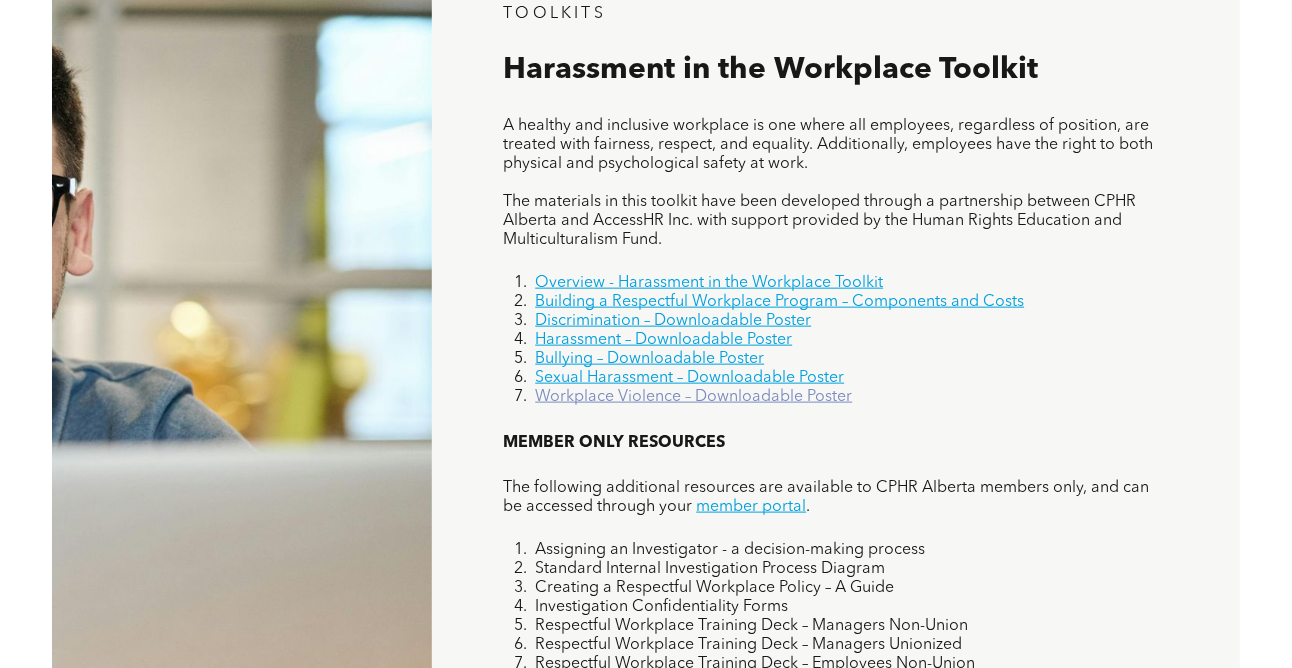 click on "Workplace Violence – Downloadable Poster" at bounding box center [693, 397] 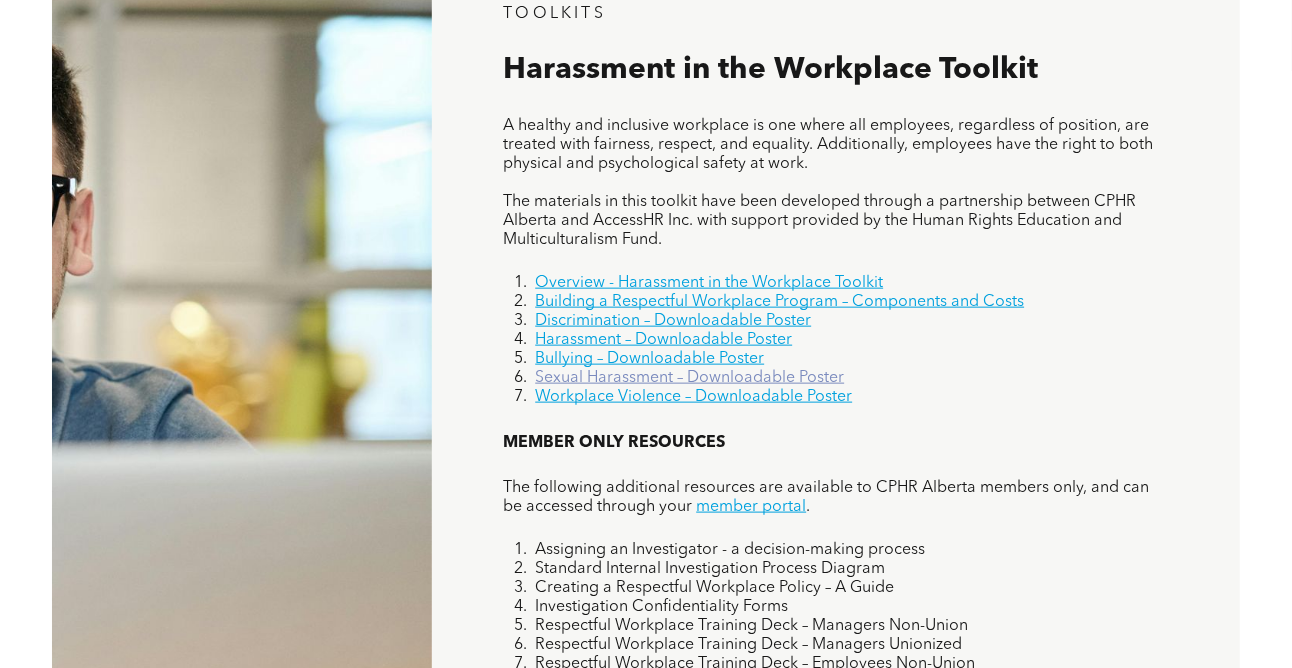 click on "Sexual Harassment – Downloadable Poster" at bounding box center [689, 378] 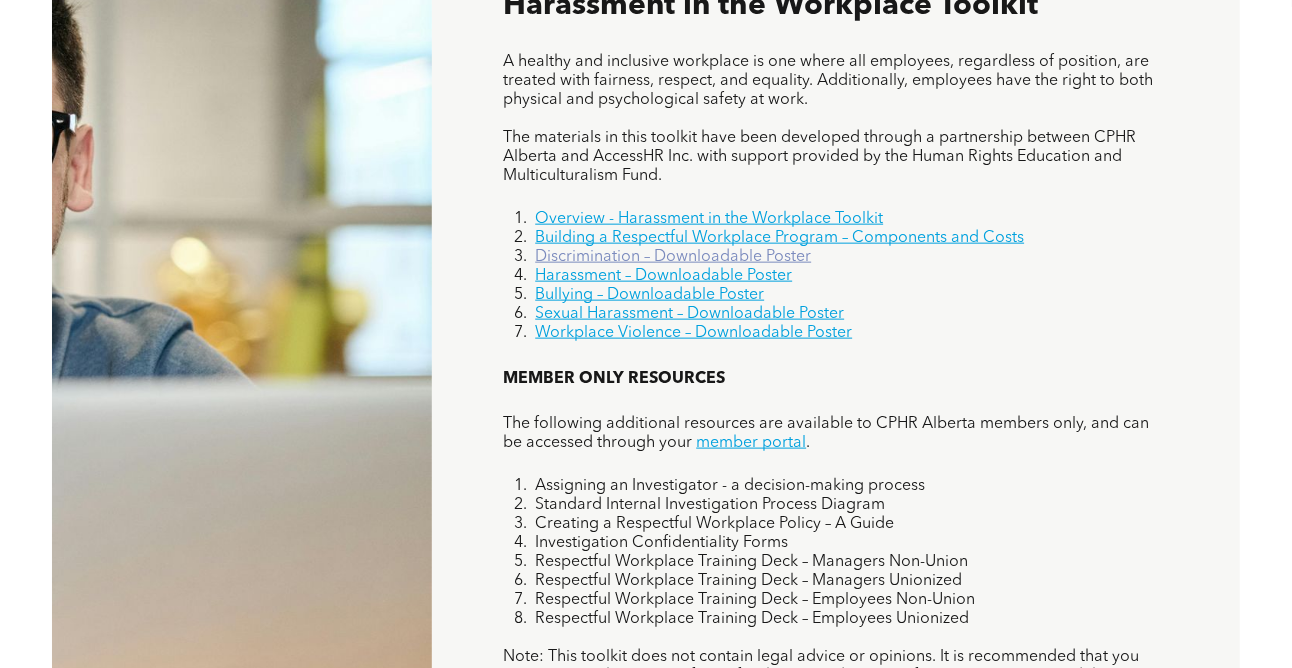 scroll, scrollTop: 1300, scrollLeft: 0, axis: vertical 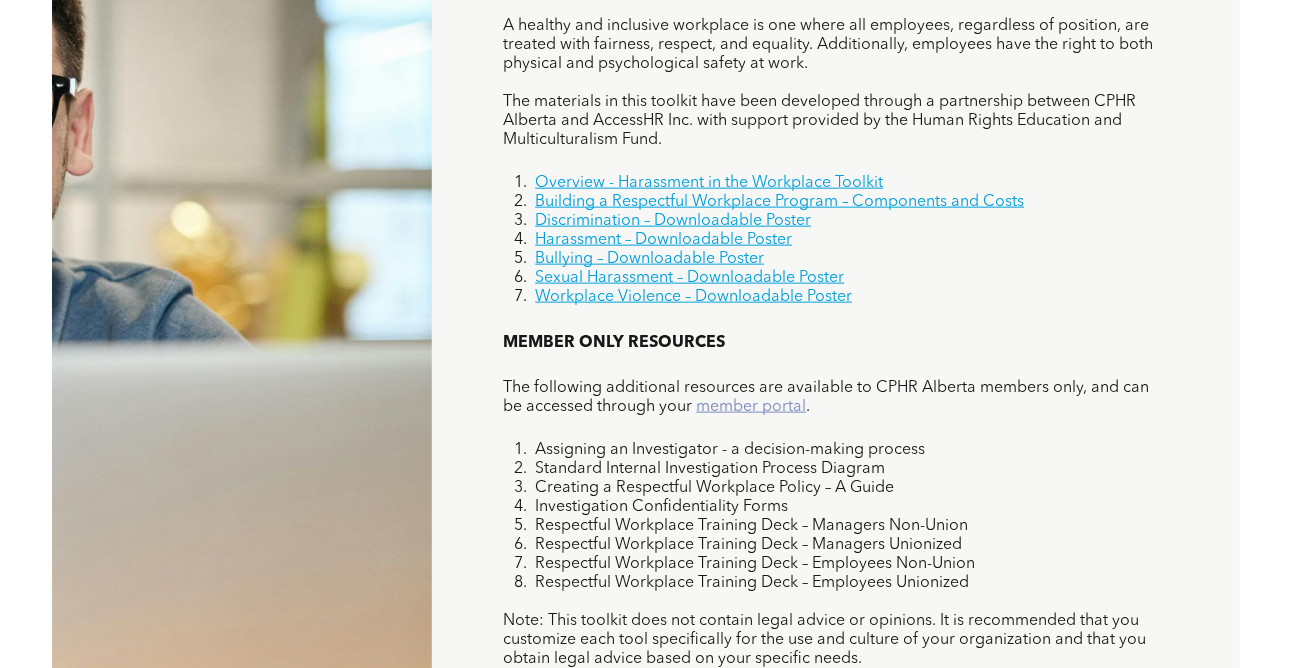 click on "member portal" at bounding box center [751, 407] 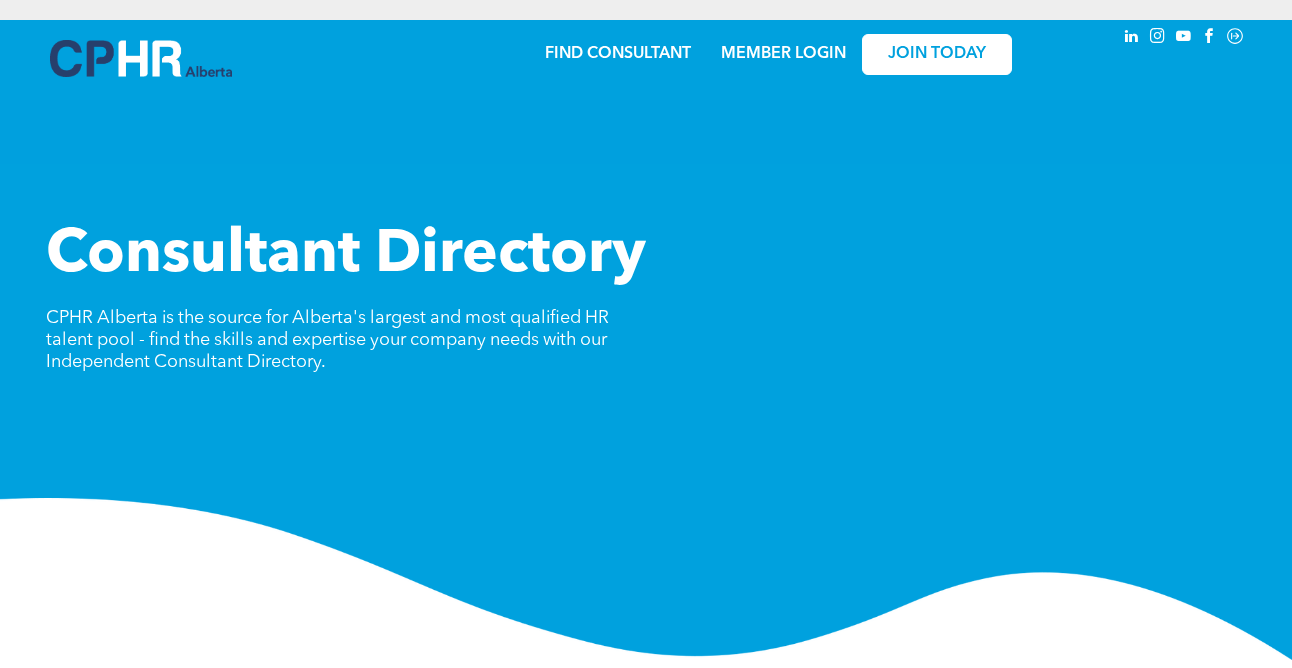 scroll, scrollTop: 0, scrollLeft: 0, axis: both 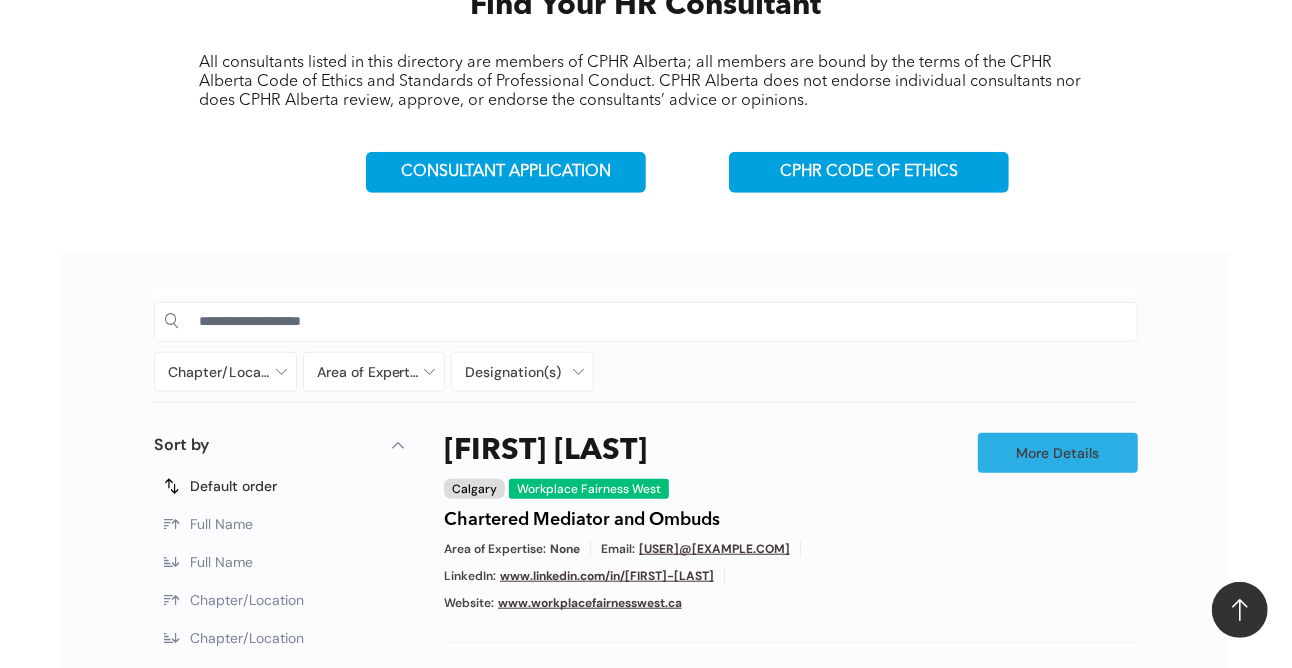 click on "Full Name" at bounding box center [221, 524] 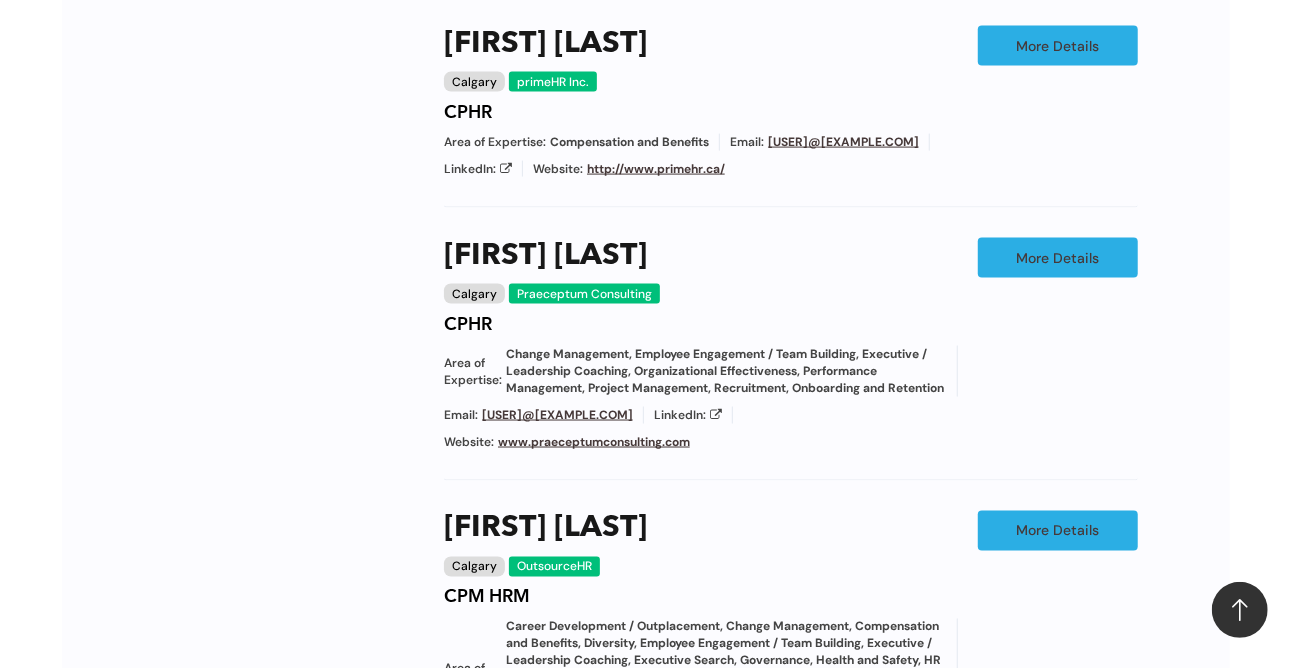 scroll, scrollTop: 2200, scrollLeft: 0, axis: vertical 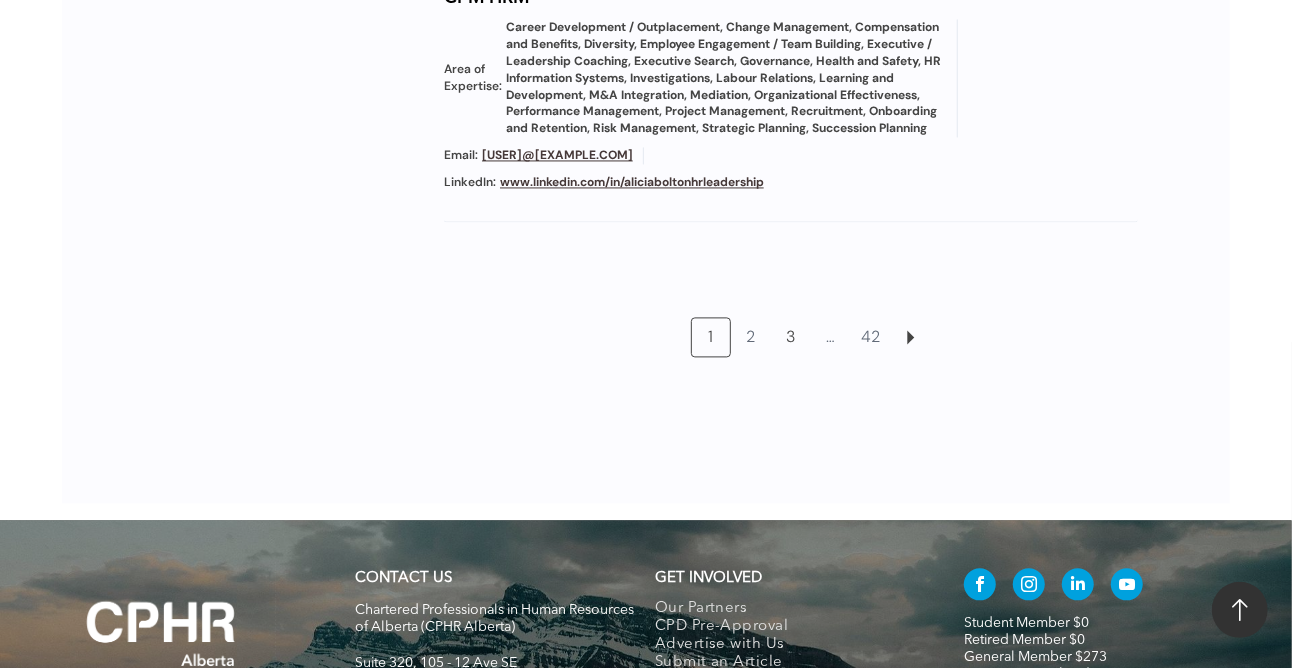 click on "3" at bounding box center [791, 337] 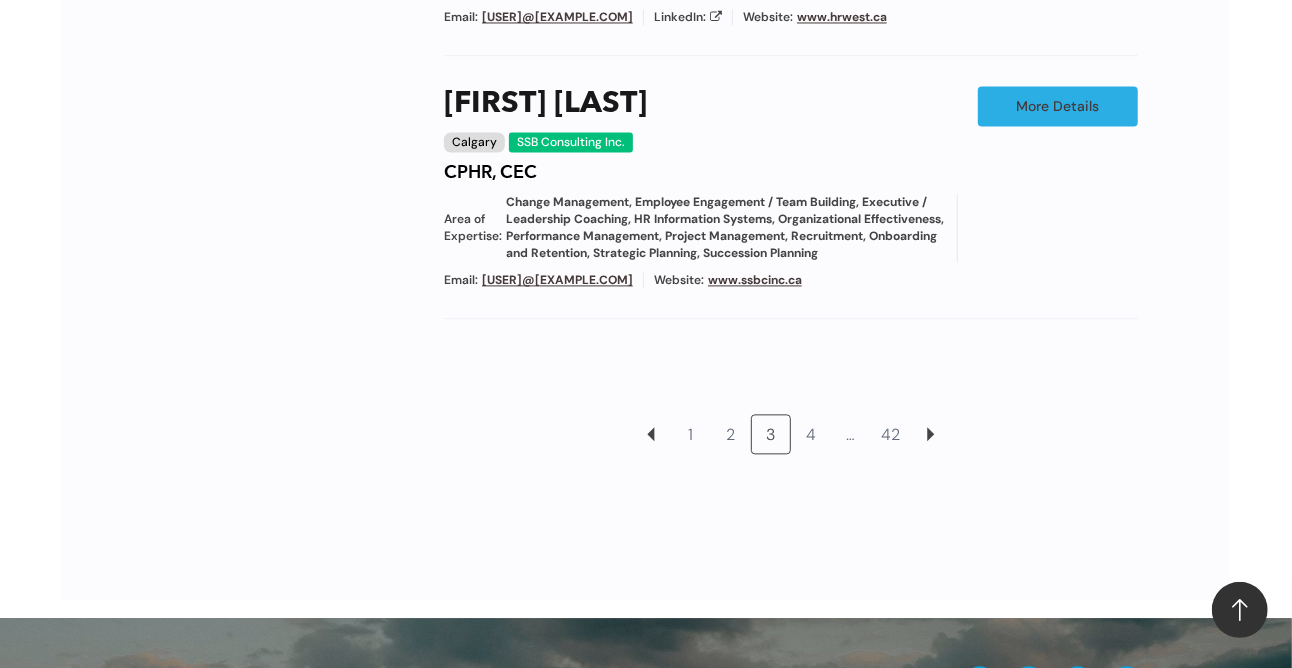 scroll, scrollTop: 2351, scrollLeft: 0, axis: vertical 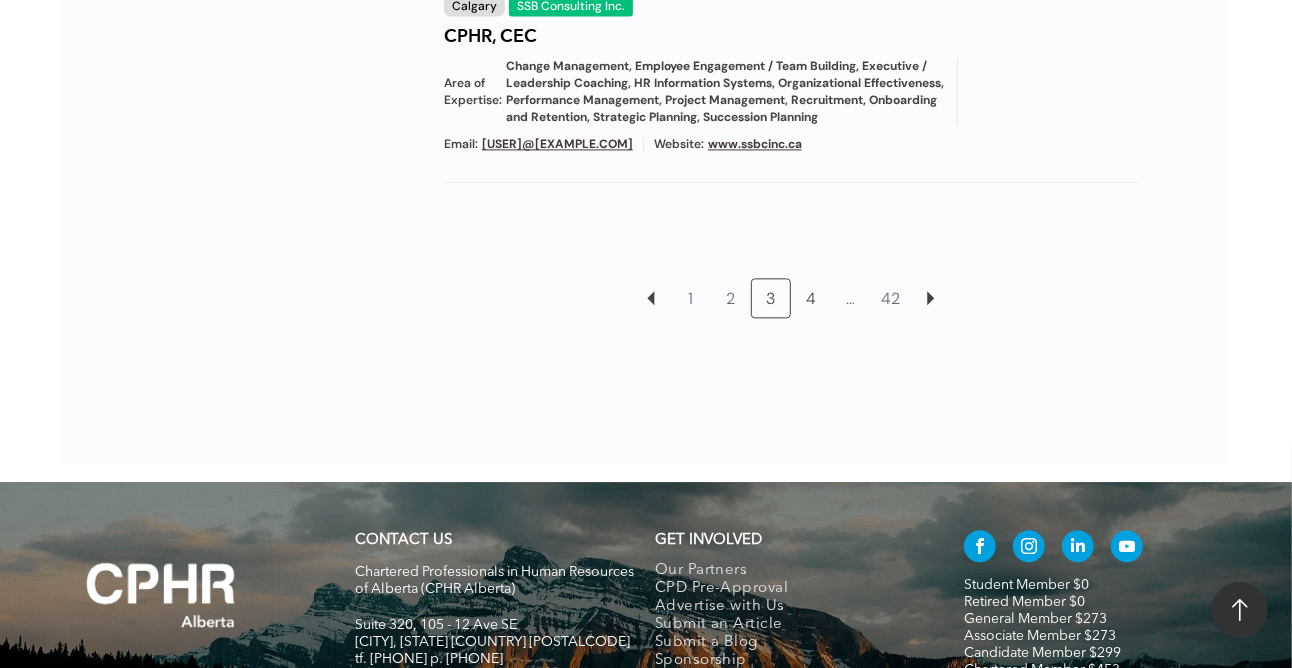 click on "4" at bounding box center (811, 298) 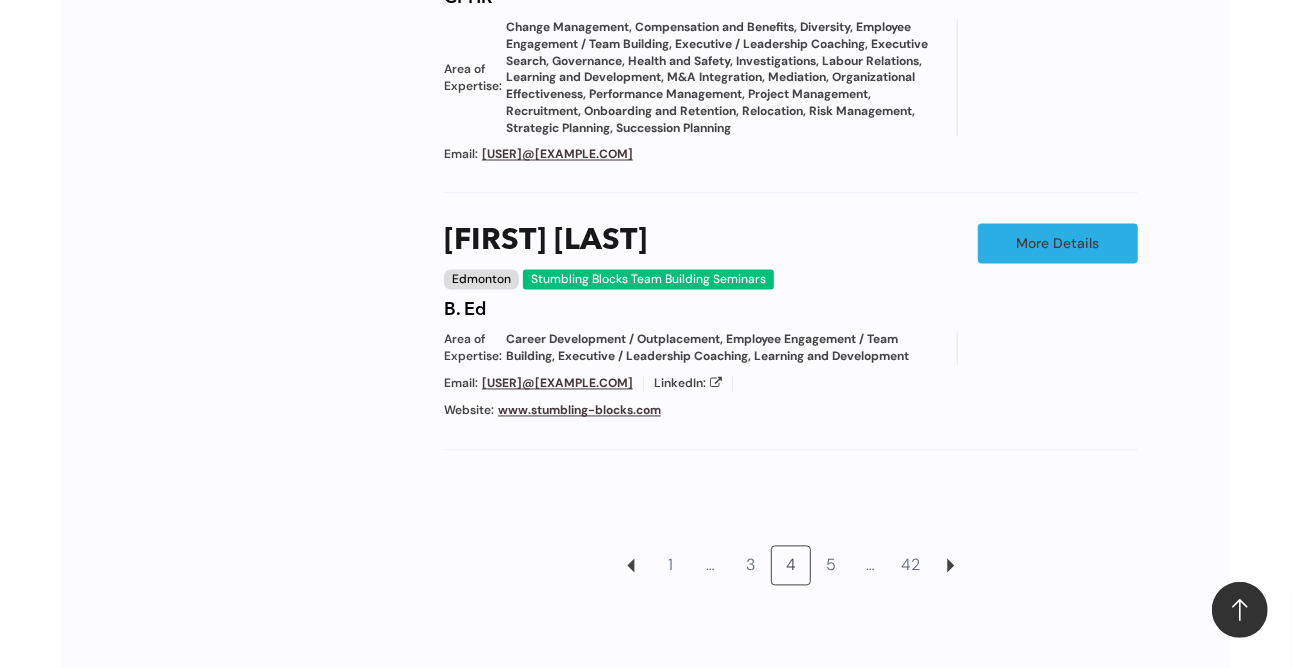 scroll, scrollTop: 2351, scrollLeft: 0, axis: vertical 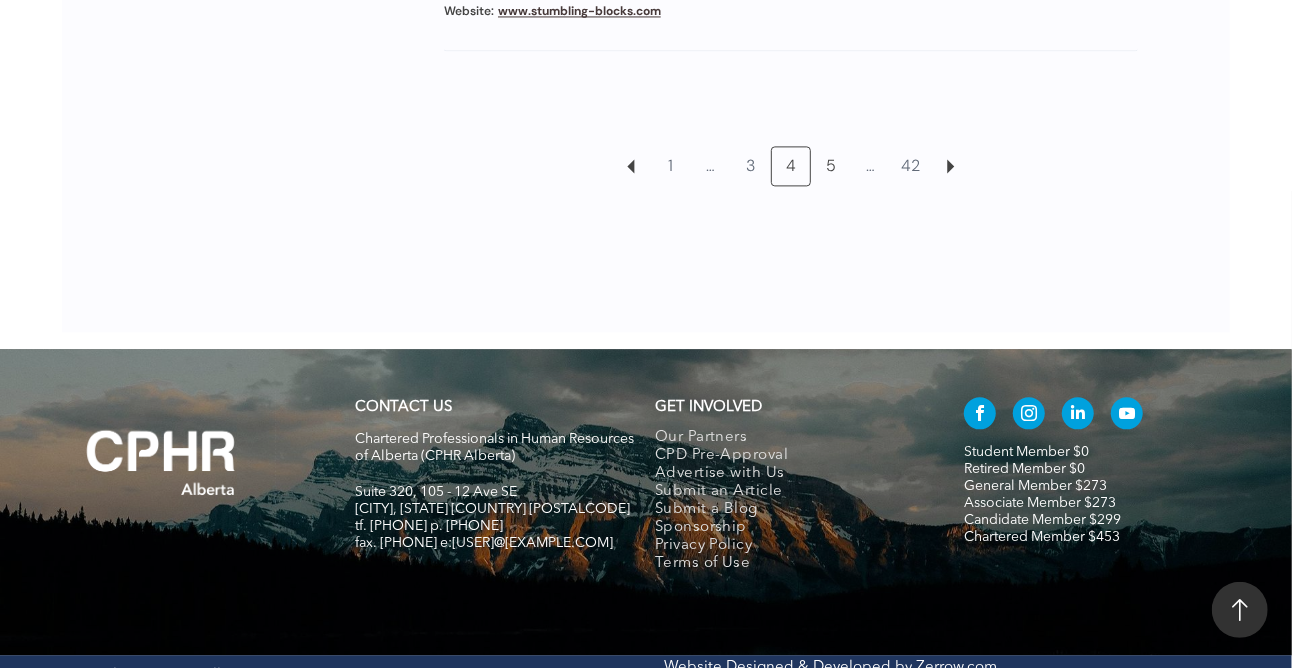 click on "5" at bounding box center [831, 166] 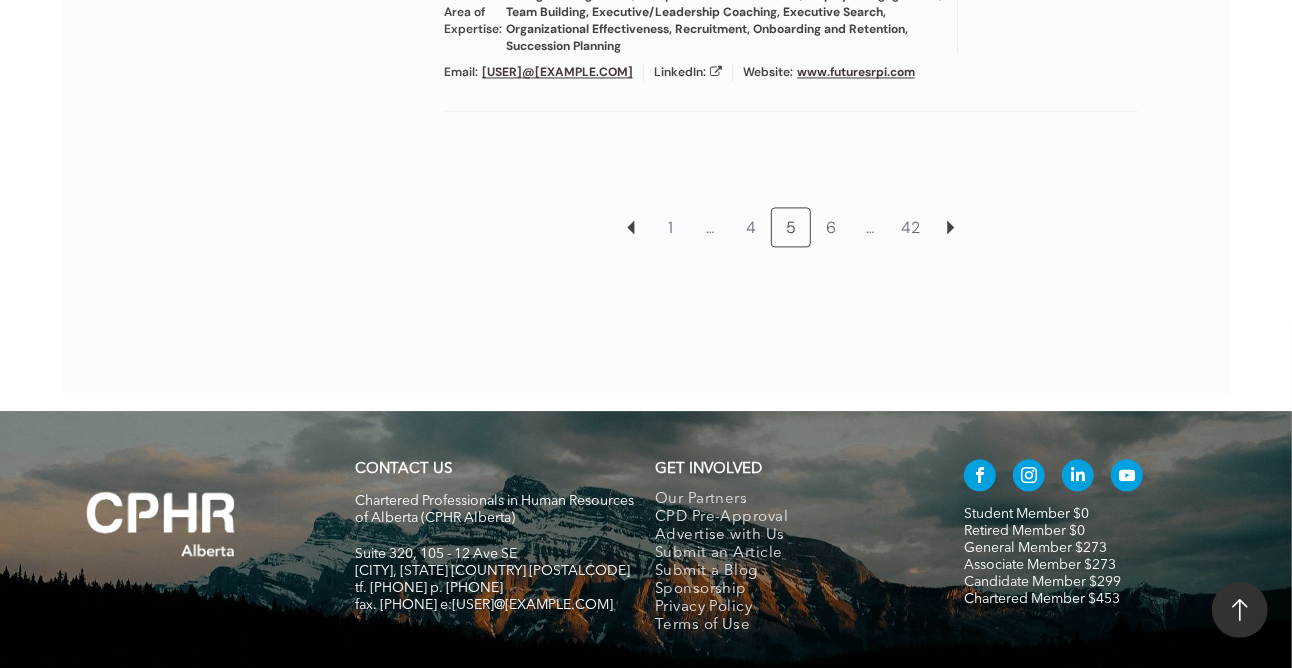 scroll, scrollTop: 2343, scrollLeft: 0, axis: vertical 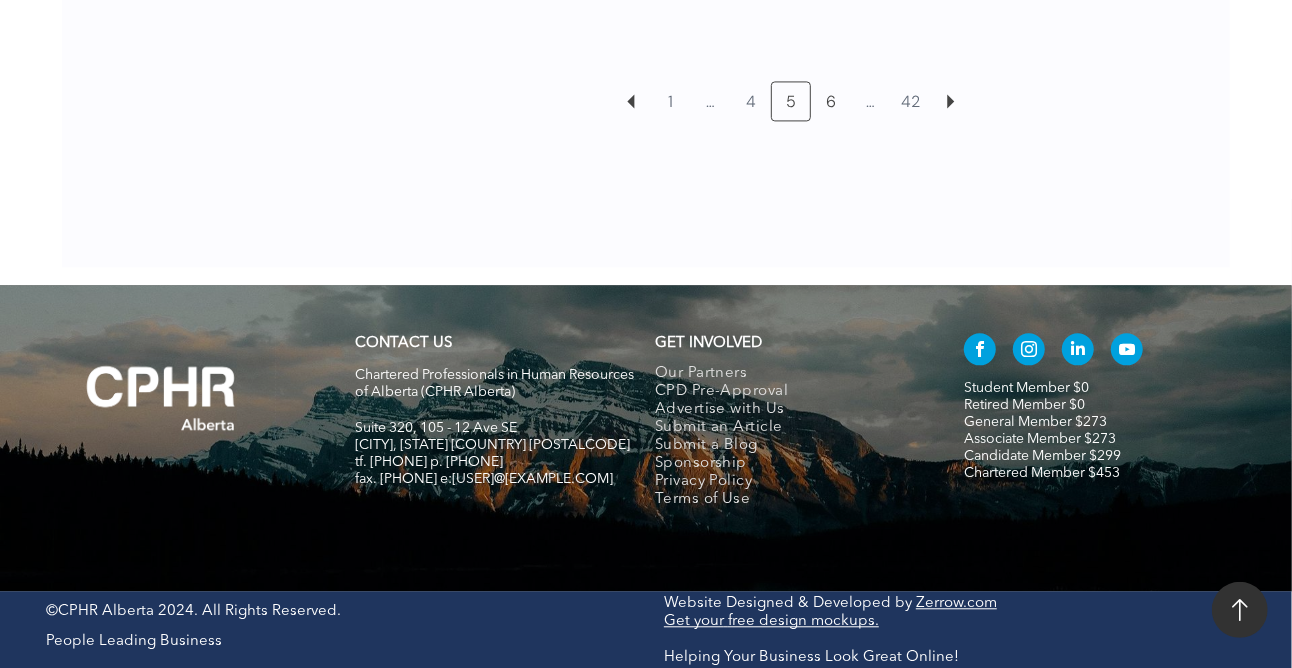 click on "6" at bounding box center (831, 101) 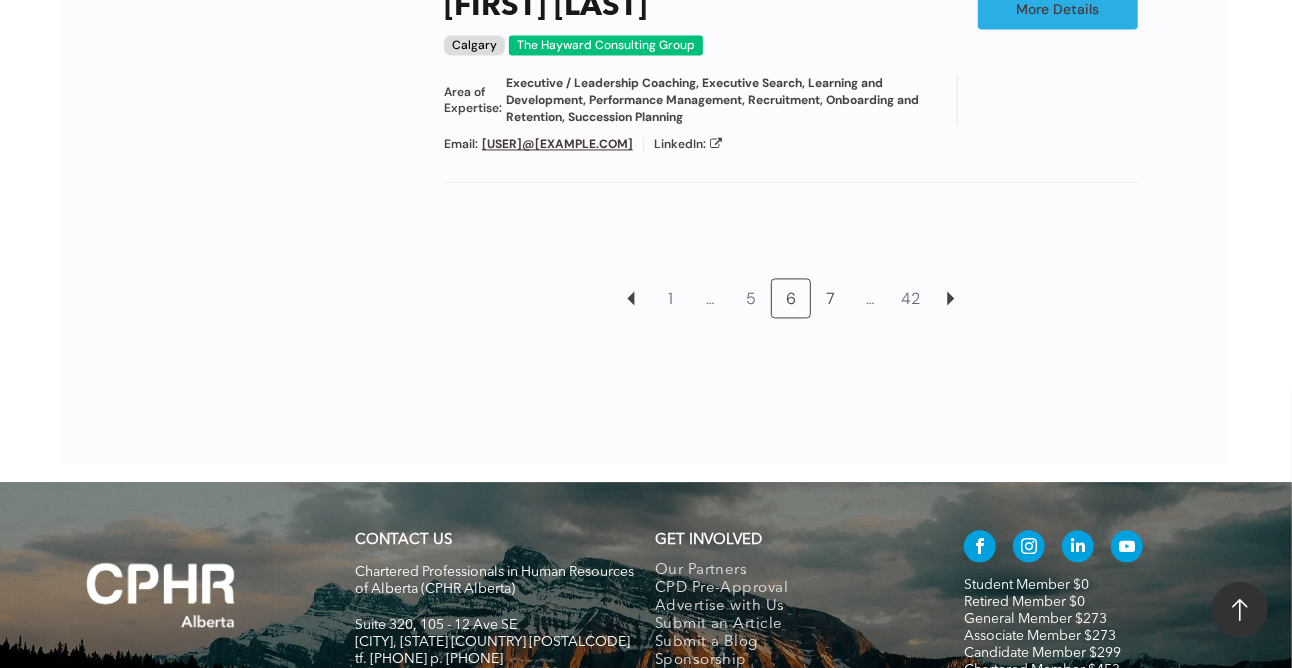 click on "7" at bounding box center [831, 298] 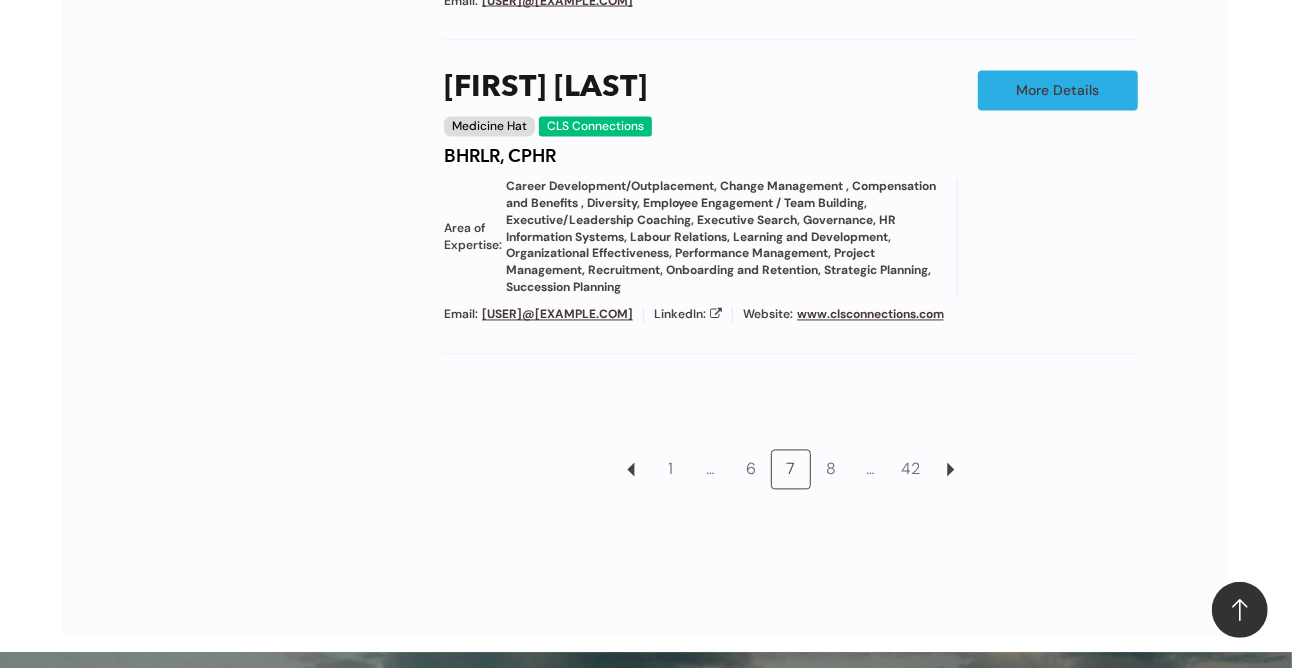 scroll, scrollTop: 2151, scrollLeft: 0, axis: vertical 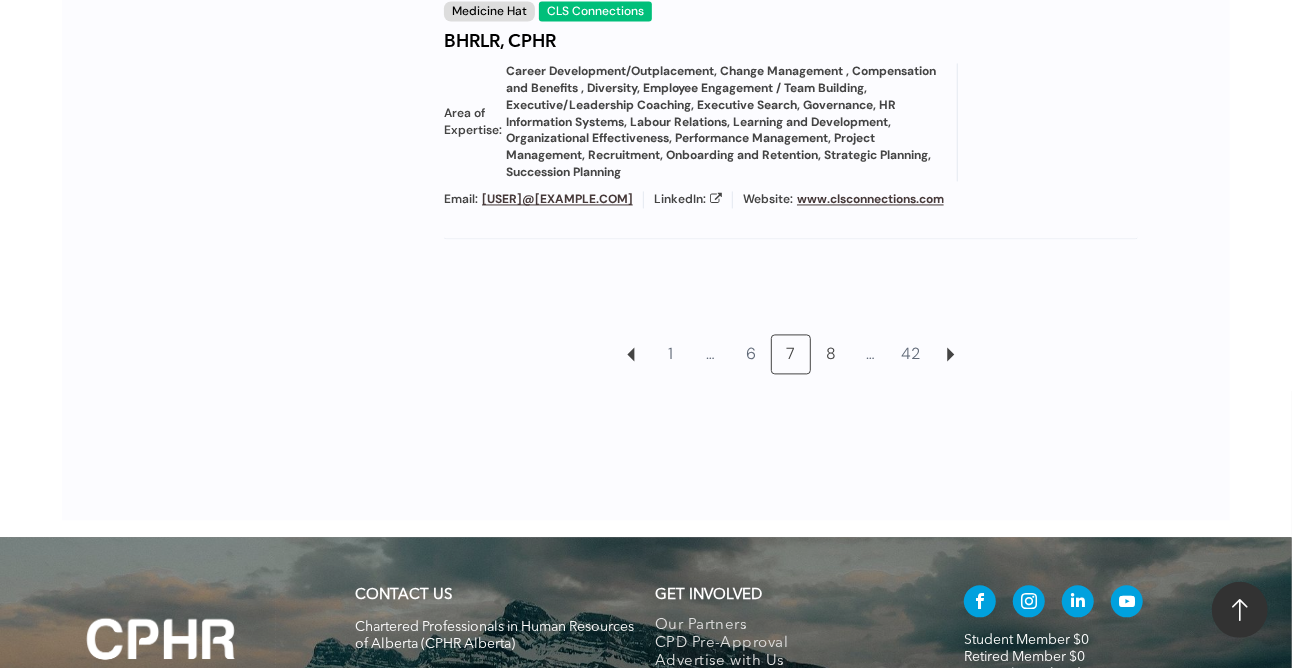 click on "8" at bounding box center (831, 354) 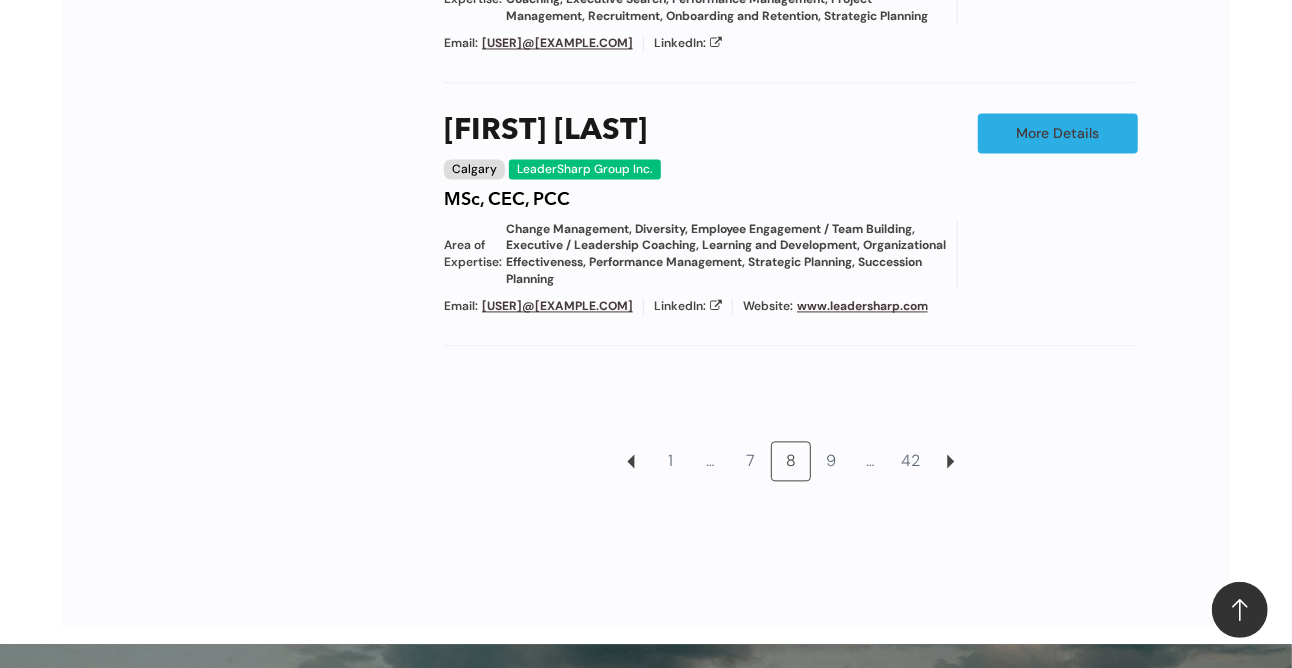 scroll, scrollTop: 2151, scrollLeft: 0, axis: vertical 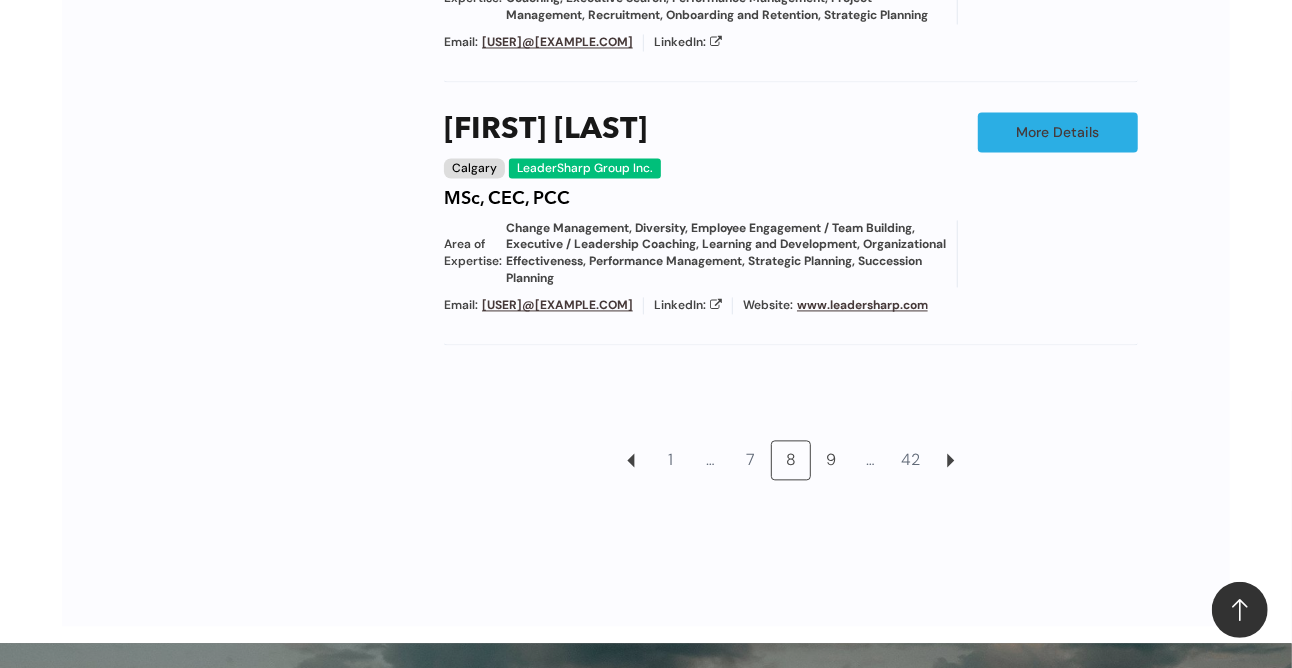click on "9" at bounding box center (831, 460) 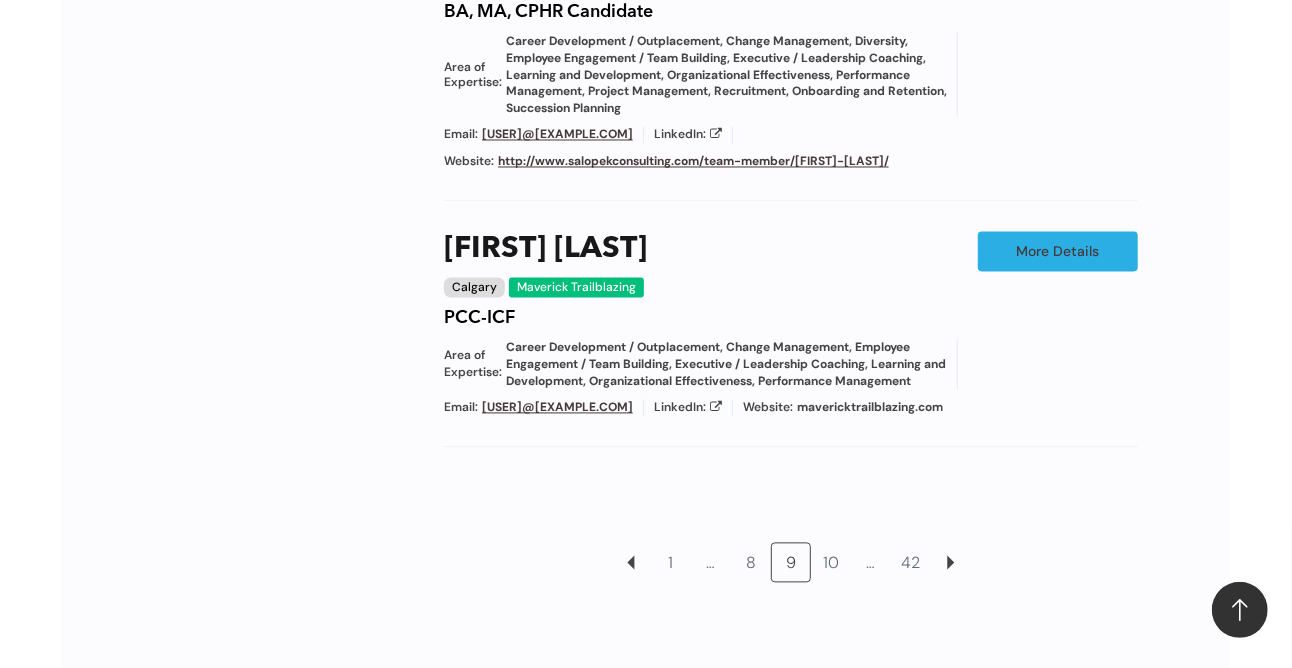 scroll, scrollTop: 2051, scrollLeft: 0, axis: vertical 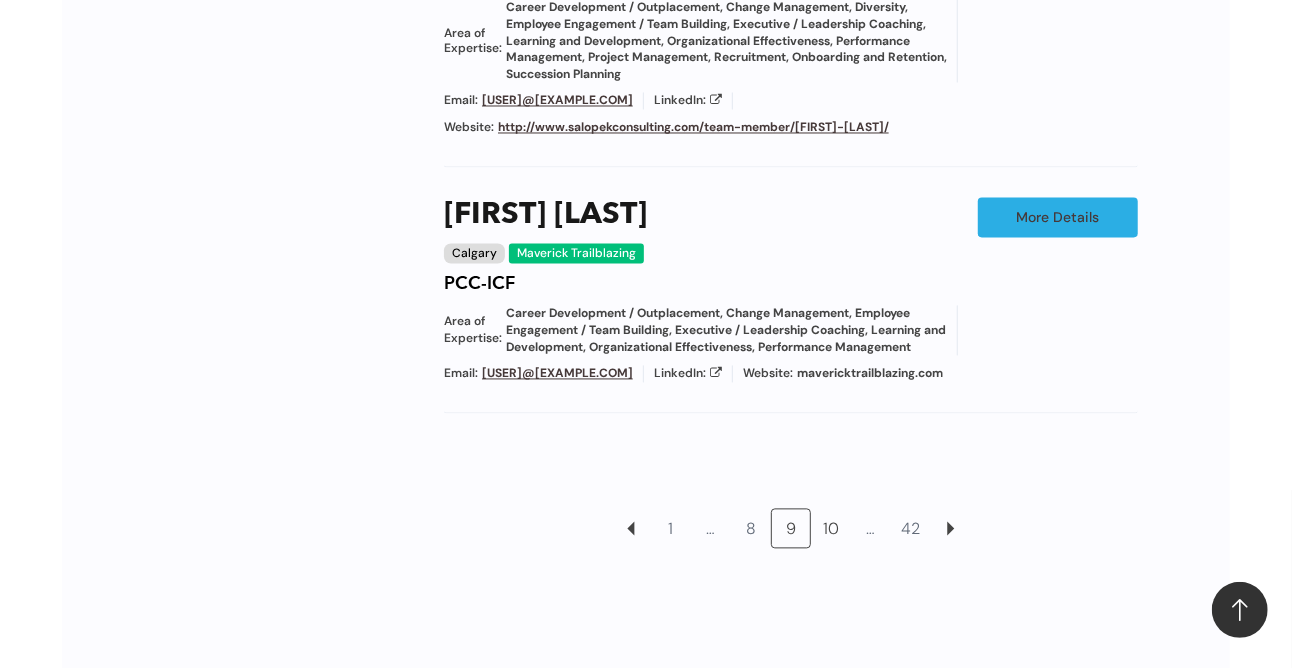 click on "10" at bounding box center [831, 529] 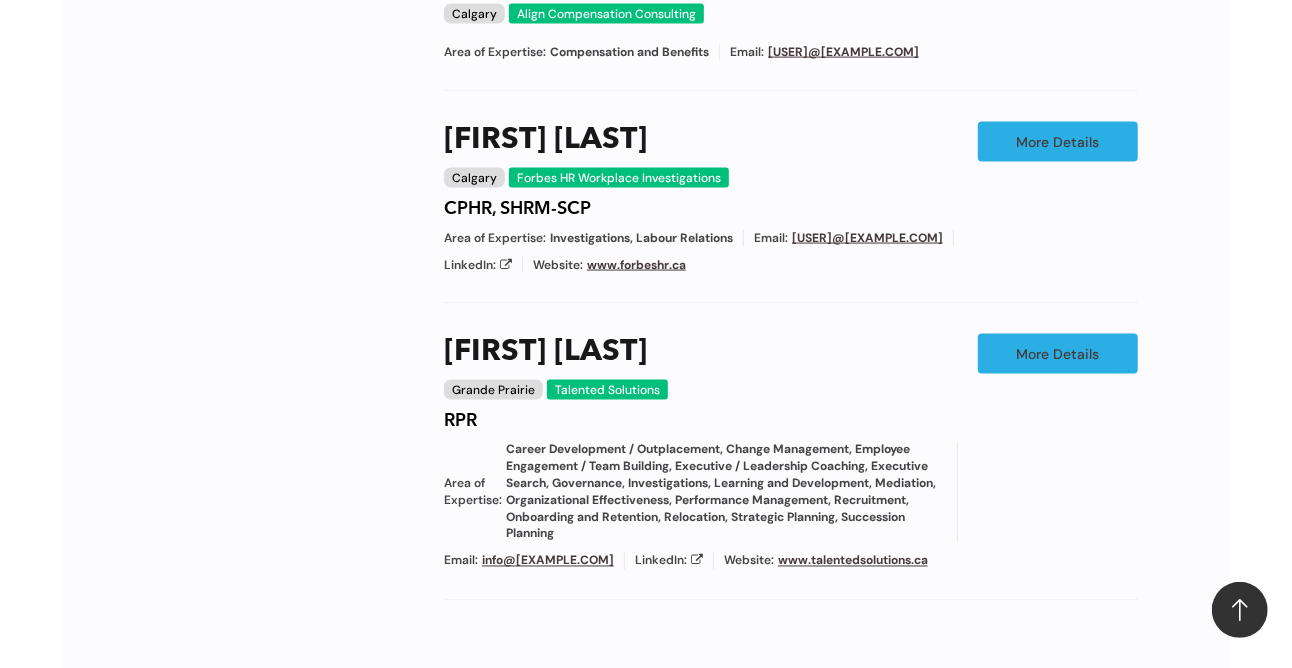 scroll, scrollTop: 1551, scrollLeft: 0, axis: vertical 